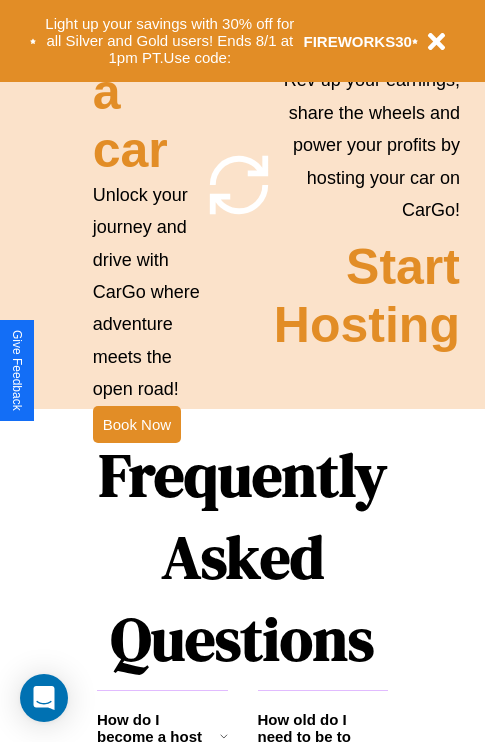 scroll, scrollTop: 2423, scrollLeft: 0, axis: vertical 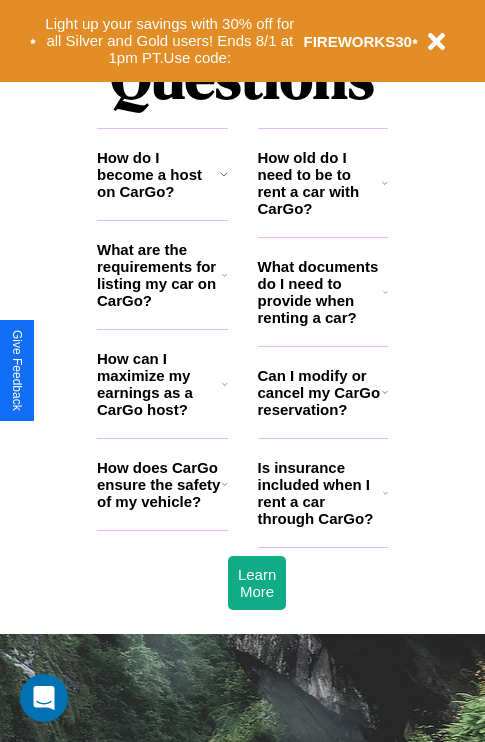 click 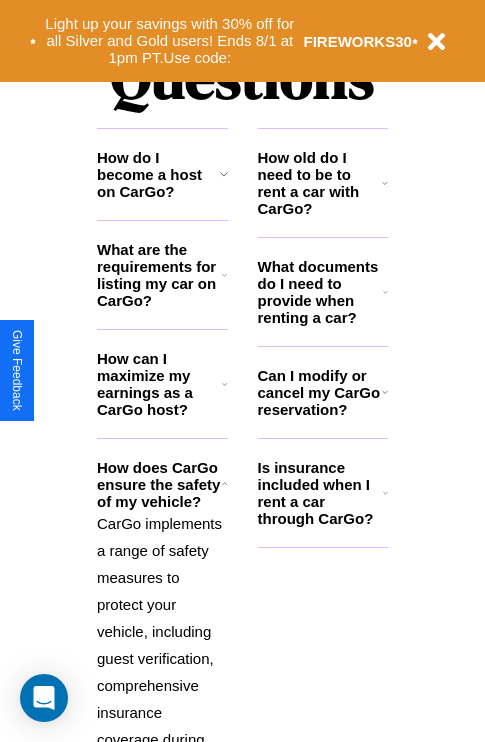 click 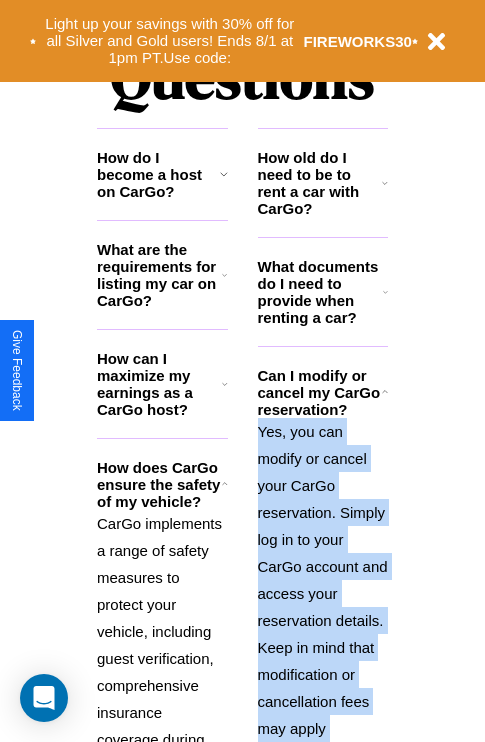 scroll, scrollTop: 2667, scrollLeft: 0, axis: vertical 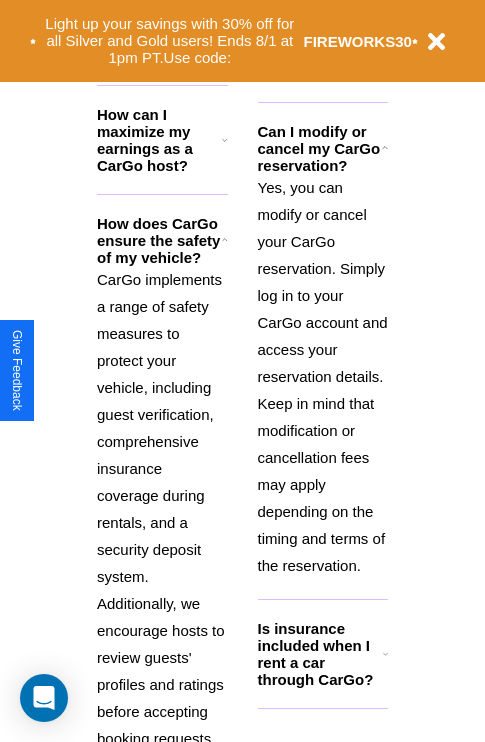 click on "Is insurance included when I rent a car through CarGo?" at bounding box center [320, 654] 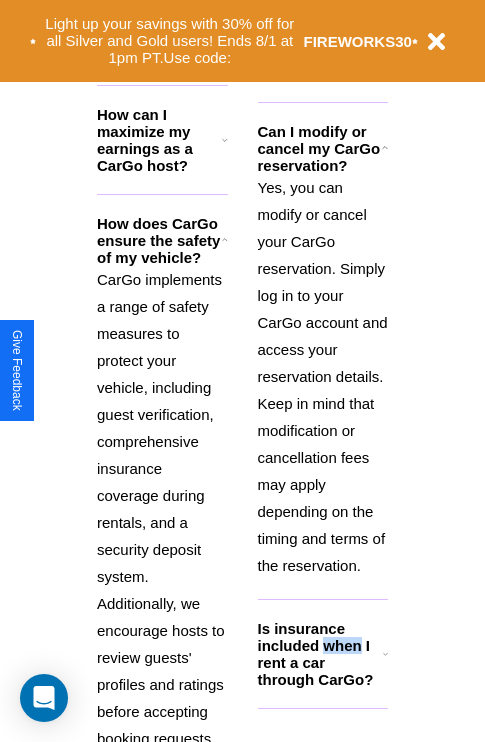 scroll, scrollTop: 1896, scrollLeft: 0, axis: vertical 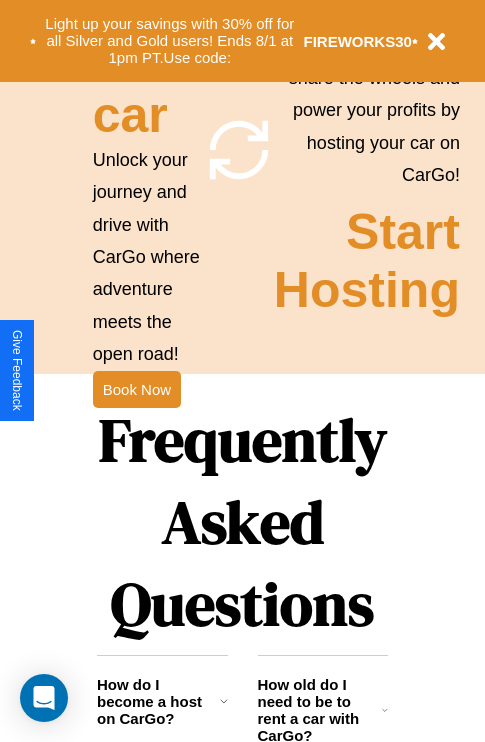 click 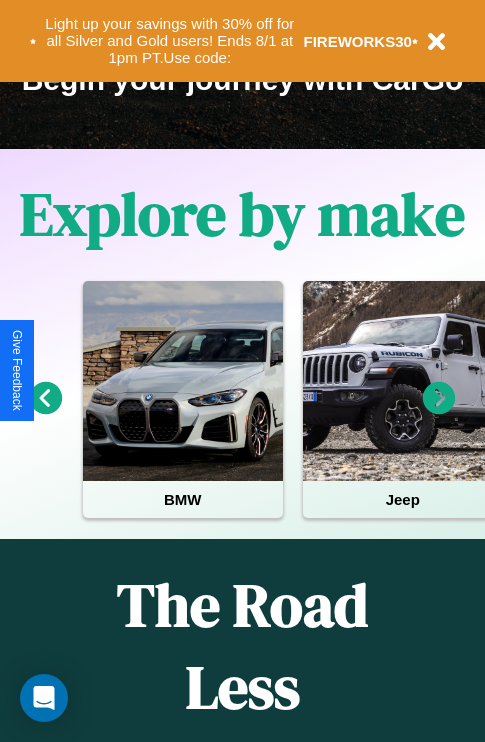 scroll, scrollTop: 308, scrollLeft: 0, axis: vertical 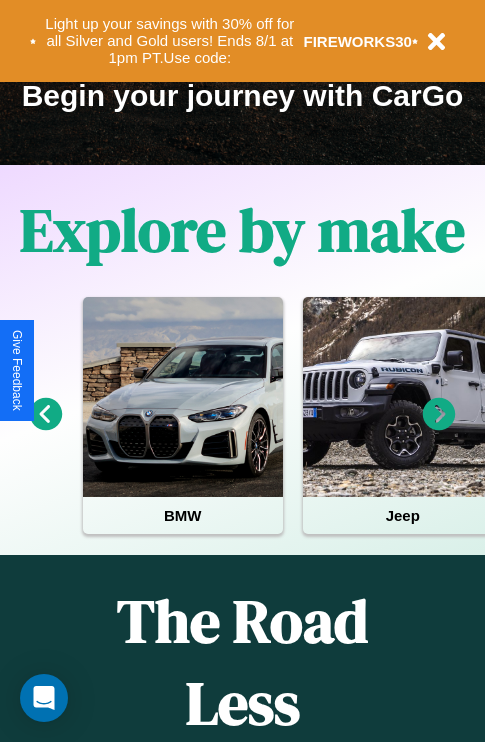 click 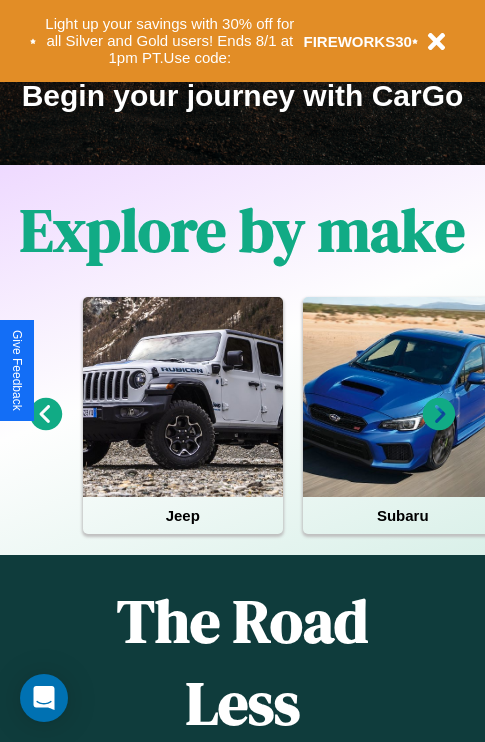 click 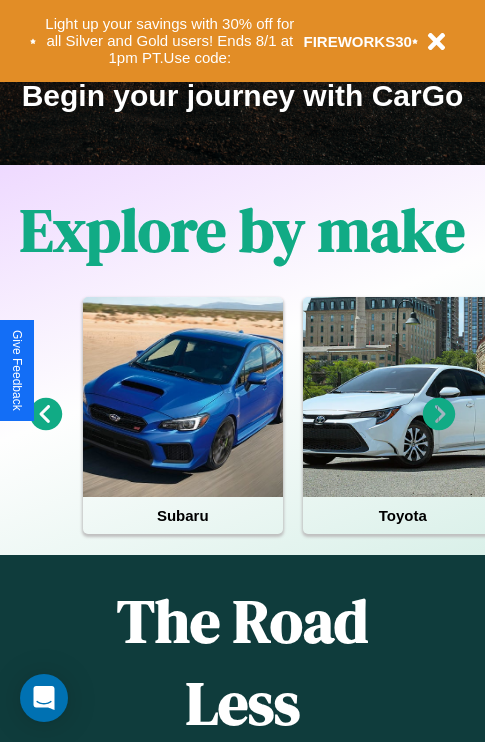 click 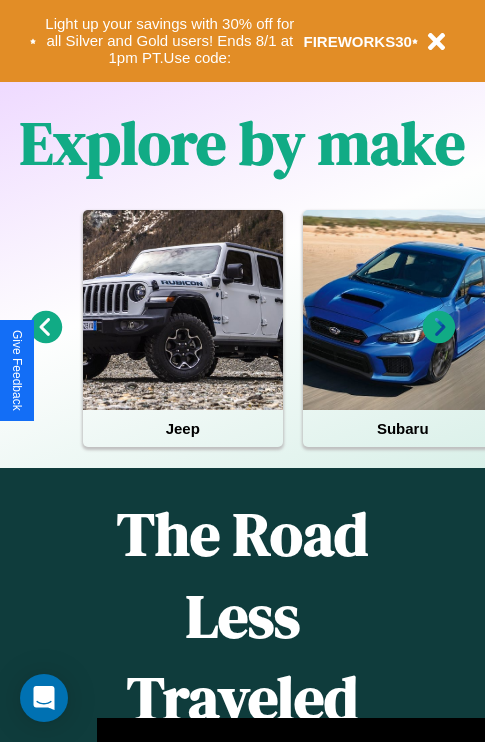 scroll, scrollTop: 308, scrollLeft: 0, axis: vertical 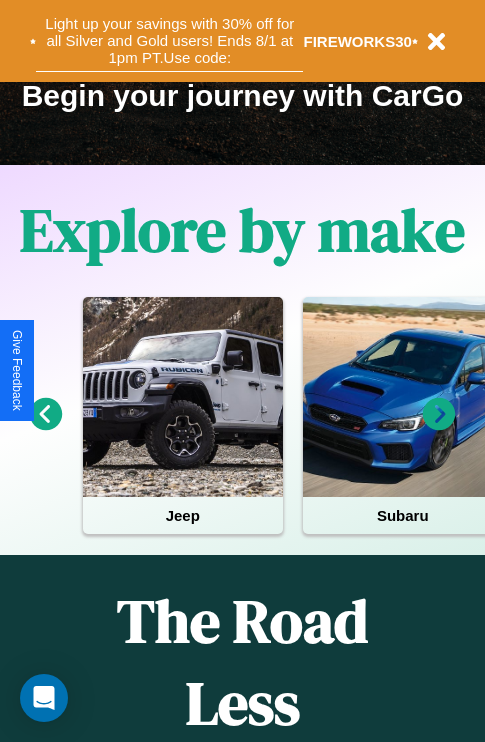 click on "Light up your savings with 30% off for all Silver and Gold users! Ends 8/1 at 1pm PT.  Use code:" at bounding box center (169, 41) 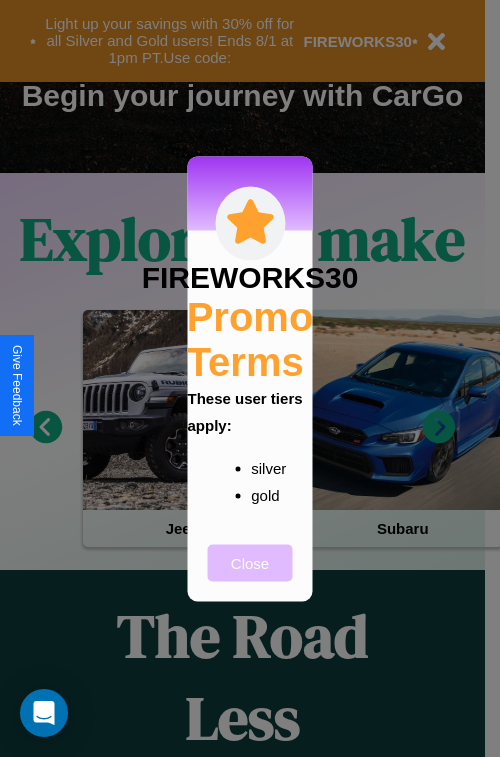 click on "Close" at bounding box center [250, 562] 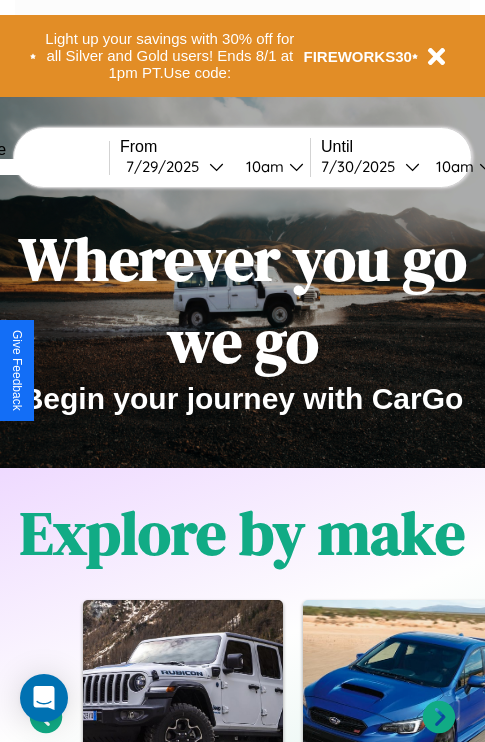 scroll, scrollTop: 0, scrollLeft: 0, axis: both 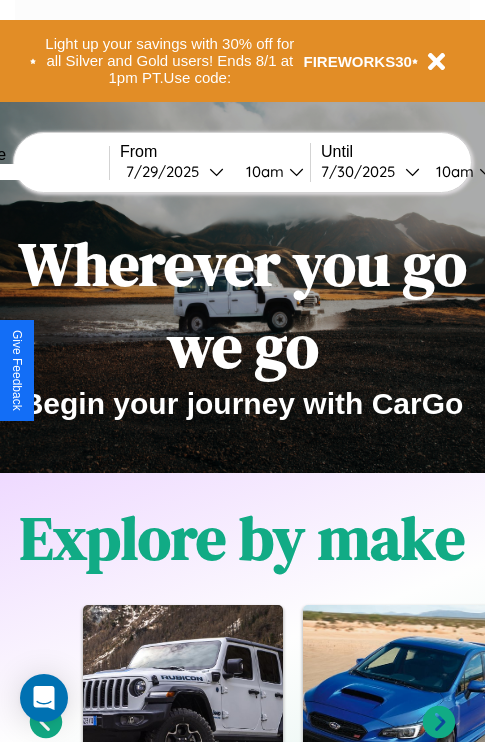 click at bounding box center [34, 172] 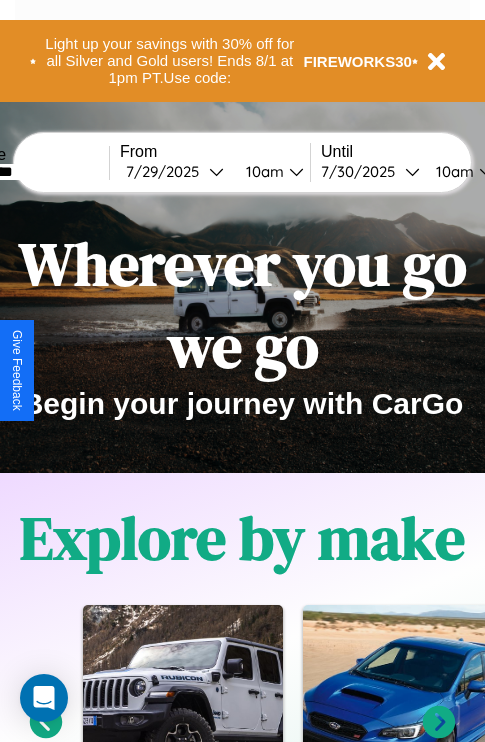 type on "*********" 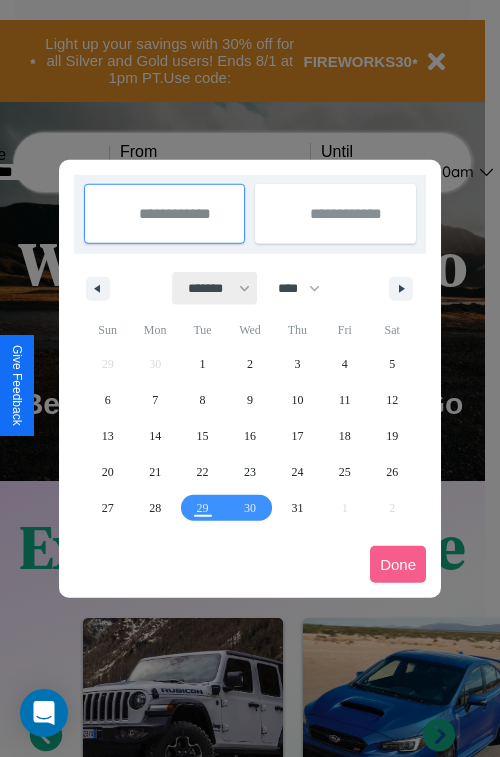 click on "******* ******** ***** ***** *** **** **** ****** ********* ******* ******** ********" at bounding box center [215, 288] 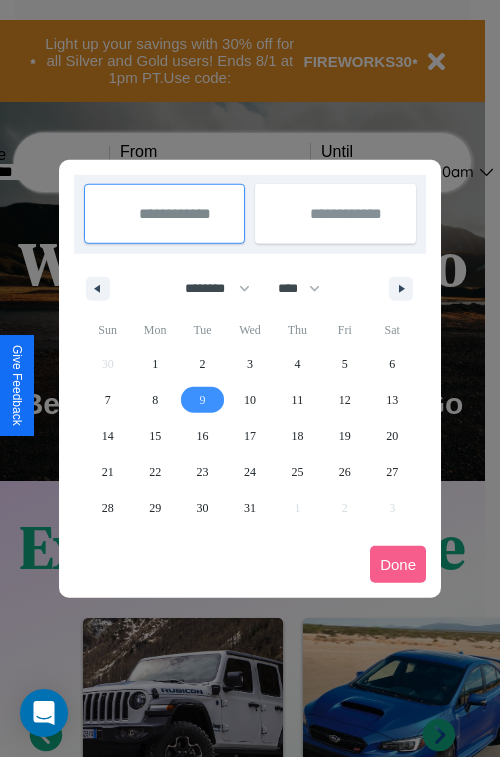 click on "9" at bounding box center (203, 400) 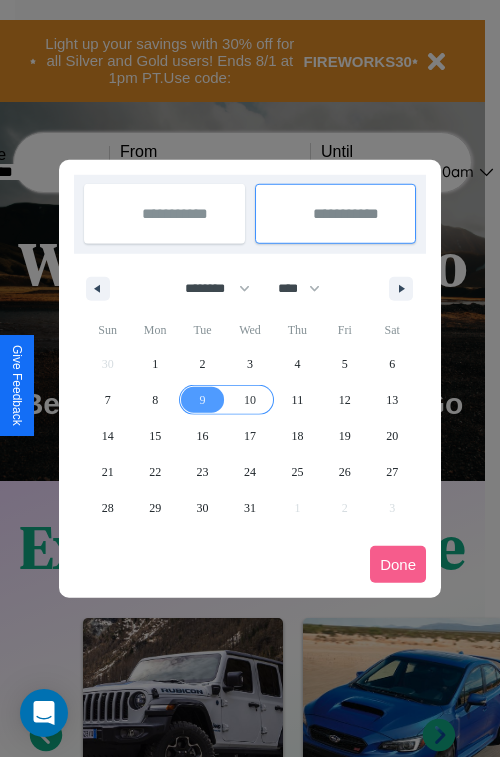 click on "10" at bounding box center (250, 400) 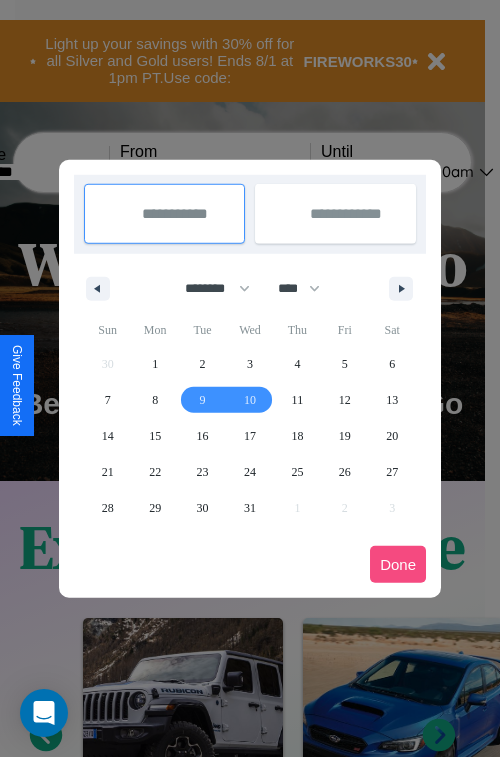 click on "Done" at bounding box center (398, 564) 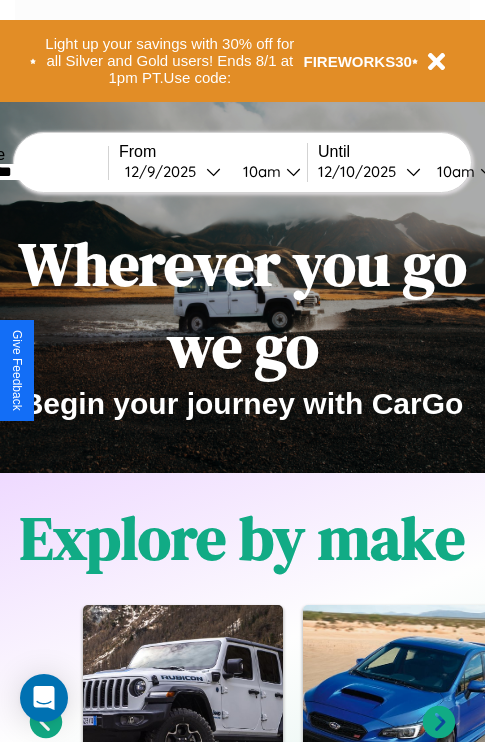 click on "10am" at bounding box center [259, 171] 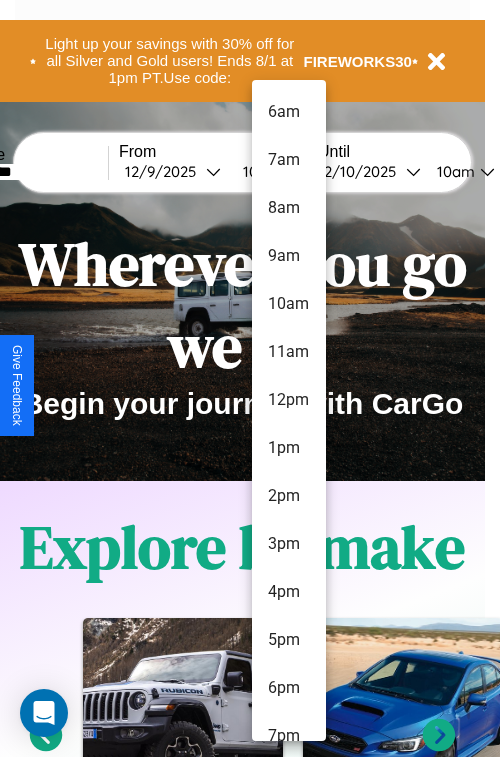 click on "1pm" at bounding box center [289, 448] 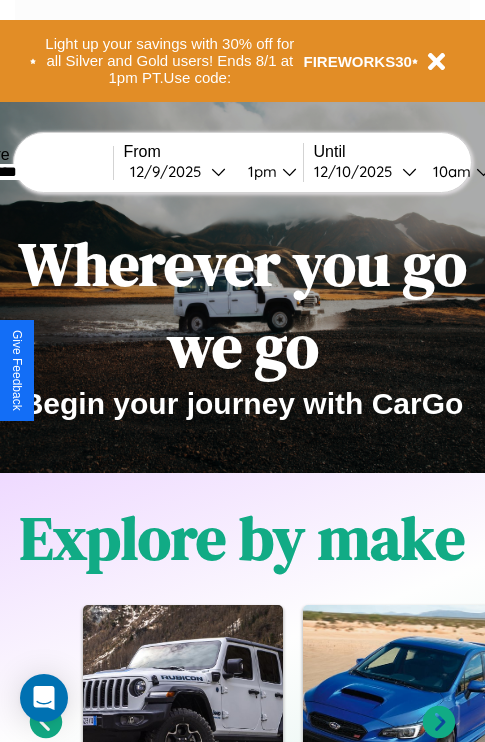 click on "10am" at bounding box center (449, 171) 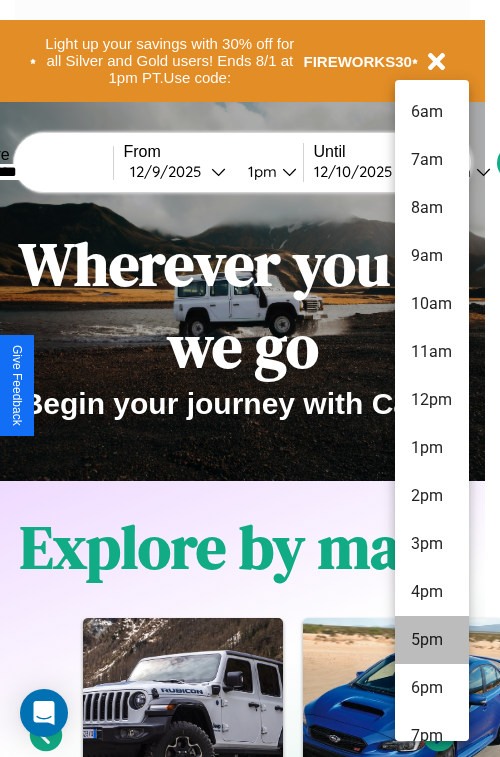 click on "5pm" at bounding box center (432, 640) 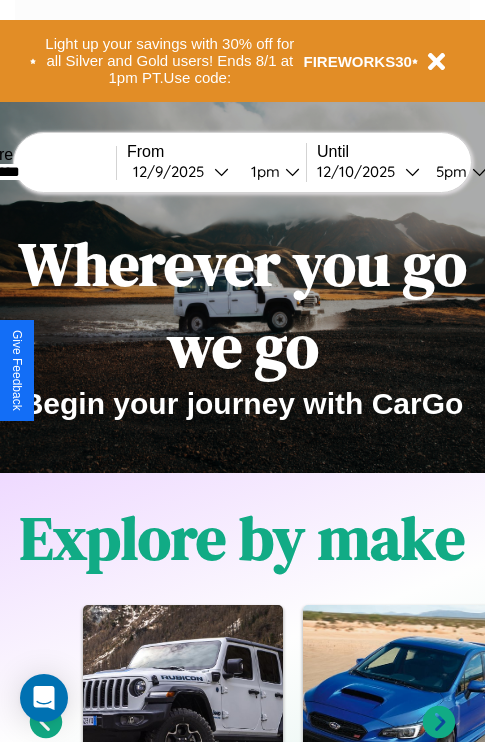 scroll, scrollTop: 0, scrollLeft: 70, axis: horizontal 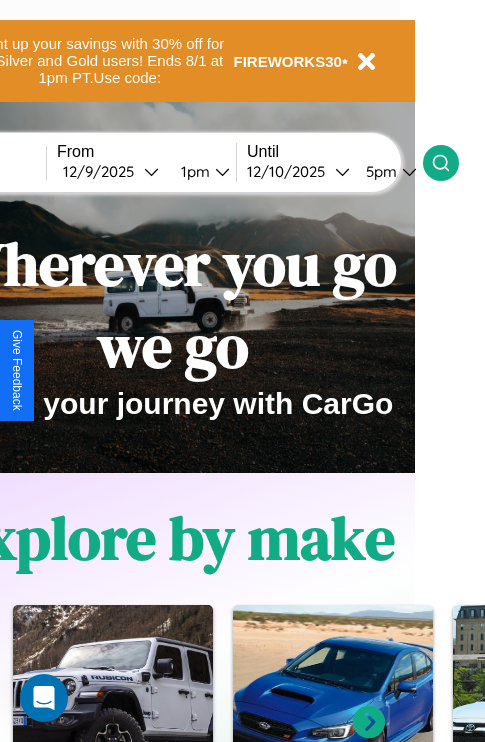 click 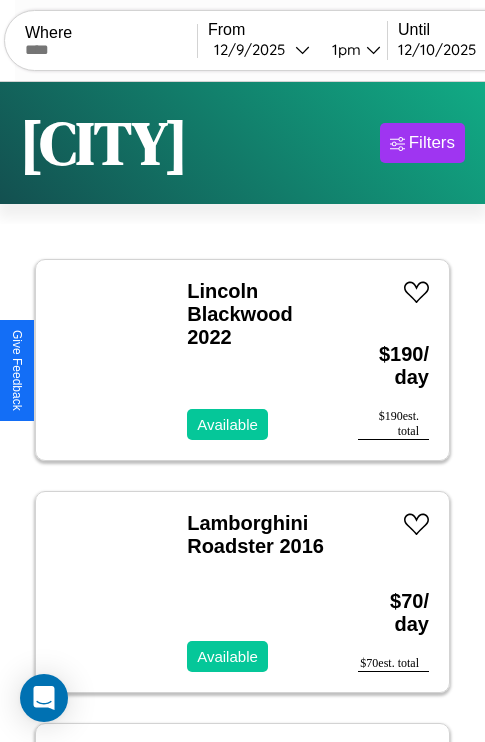 scroll, scrollTop: 66, scrollLeft: 0, axis: vertical 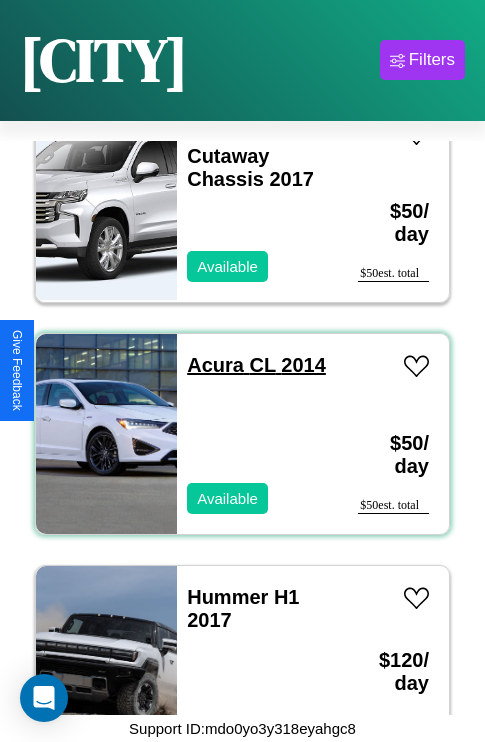 click on "Acura   CL   2014" at bounding box center (256, 365) 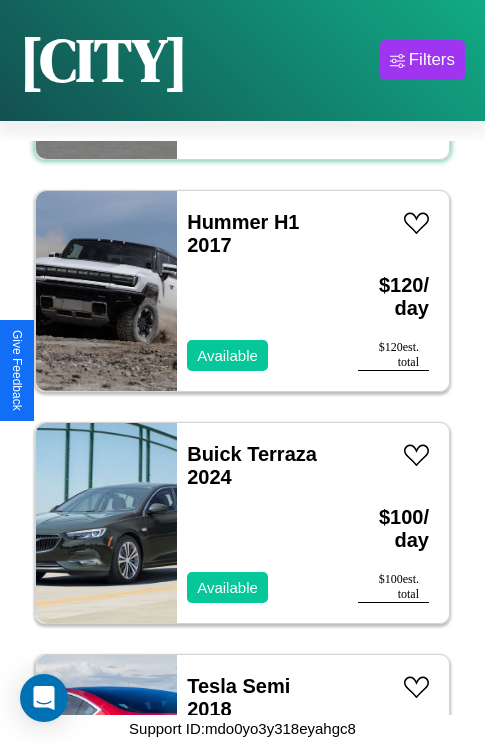 scroll, scrollTop: 4483, scrollLeft: 0, axis: vertical 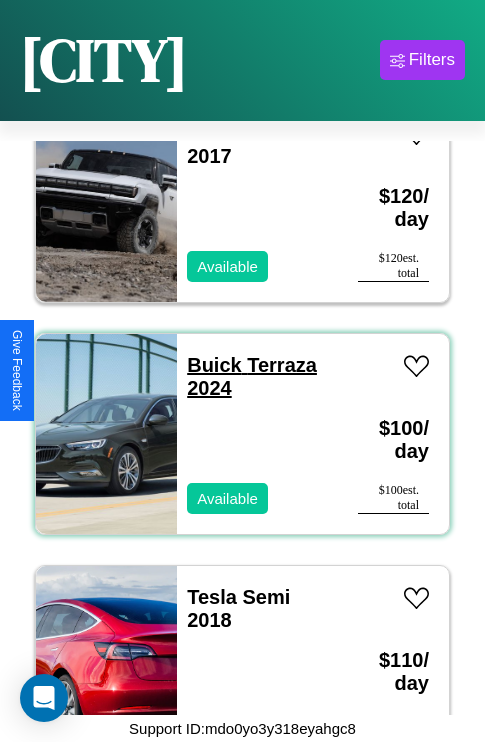 click on "Buick   Terraza   2024" at bounding box center [252, 376] 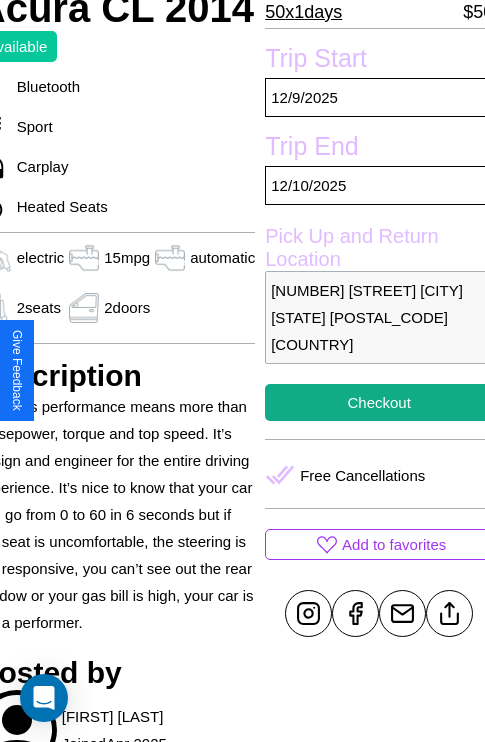 scroll, scrollTop: 459, scrollLeft: 96, axis: both 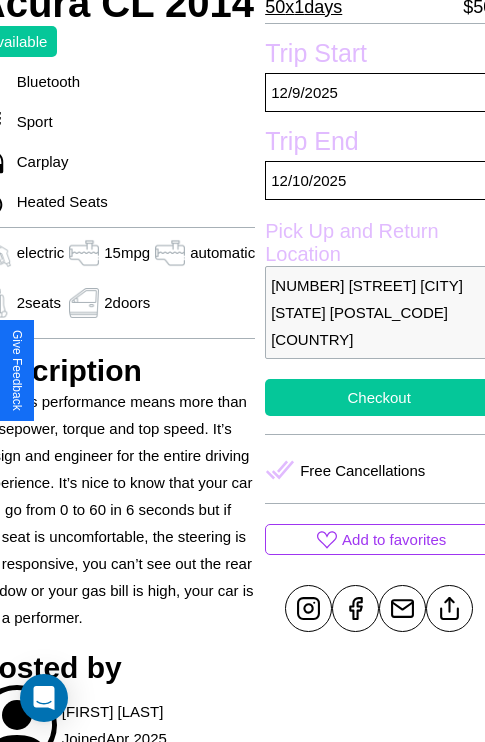 click on "Checkout" at bounding box center (379, 397) 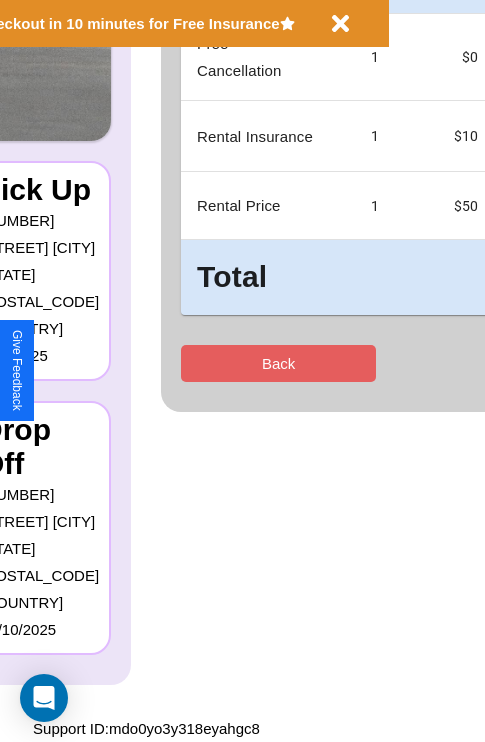 scroll, scrollTop: 0, scrollLeft: 0, axis: both 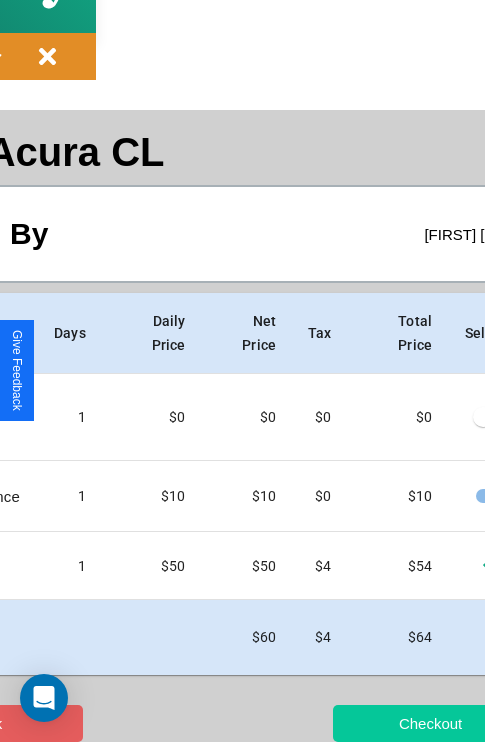 click on "Checkout" at bounding box center (430, 723) 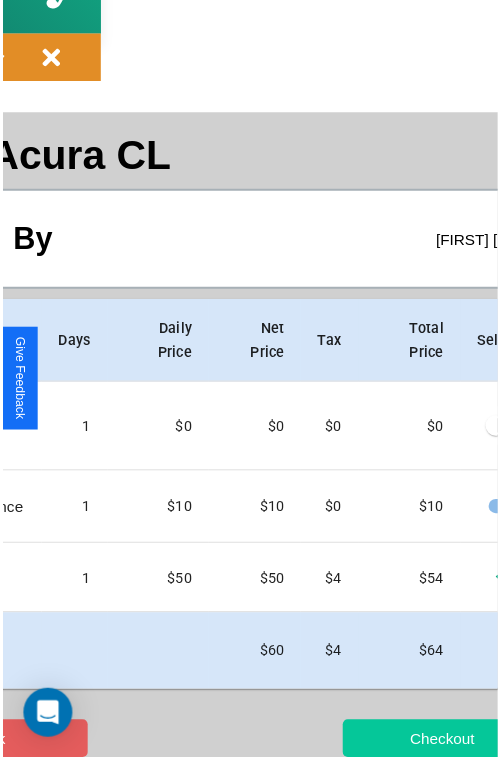 scroll, scrollTop: 0, scrollLeft: 0, axis: both 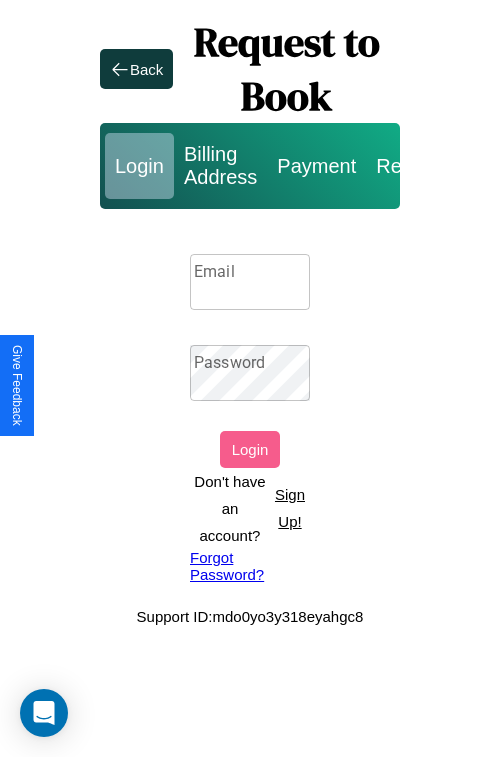 click on "Sign Up!" at bounding box center (290, 508) 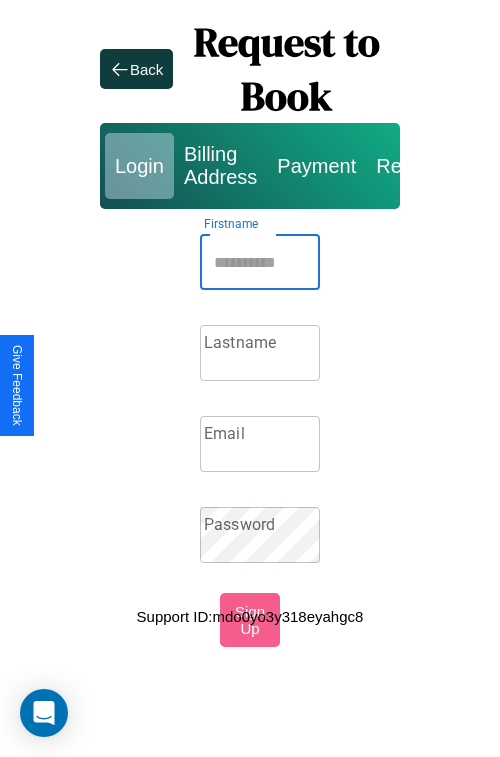 click on "Firstname" at bounding box center (260, 262) 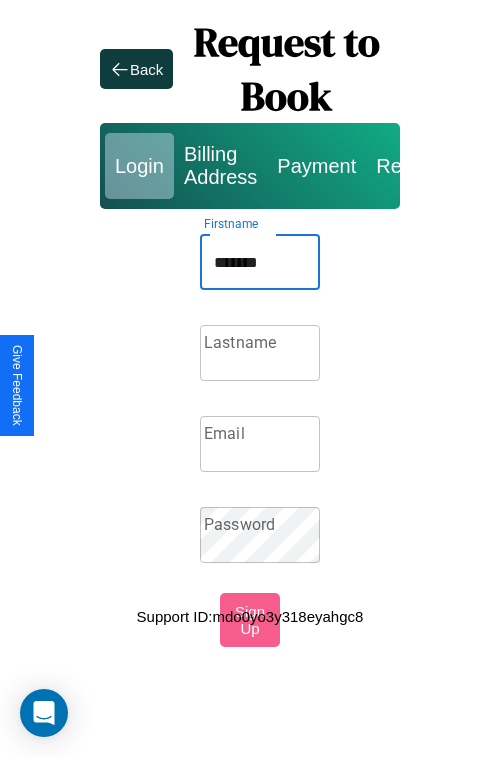 type on "*******" 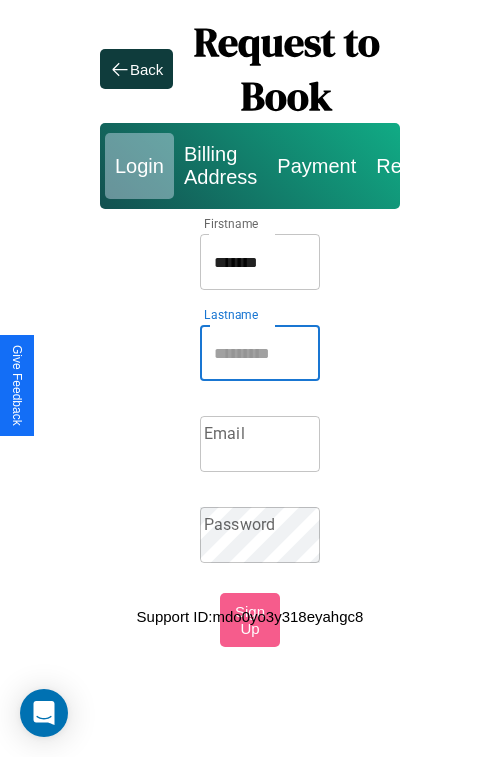 click on "Lastname" at bounding box center [260, 353] 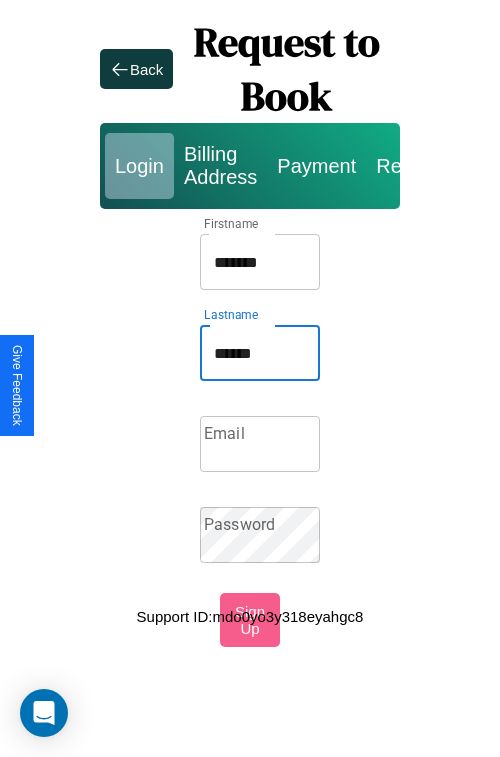 type on "******" 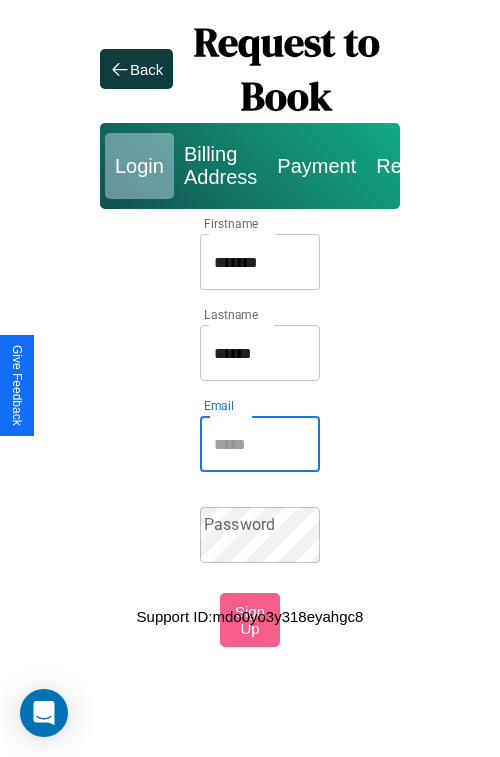 click on "Email" at bounding box center (260, 444) 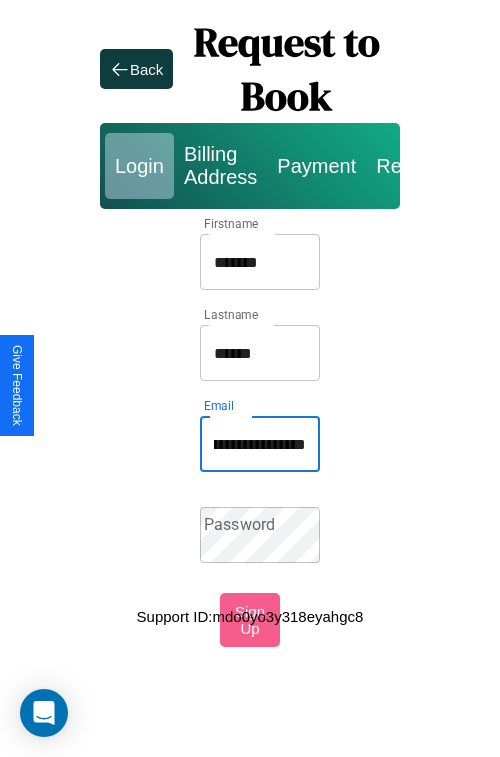 scroll, scrollTop: 0, scrollLeft: 87, axis: horizontal 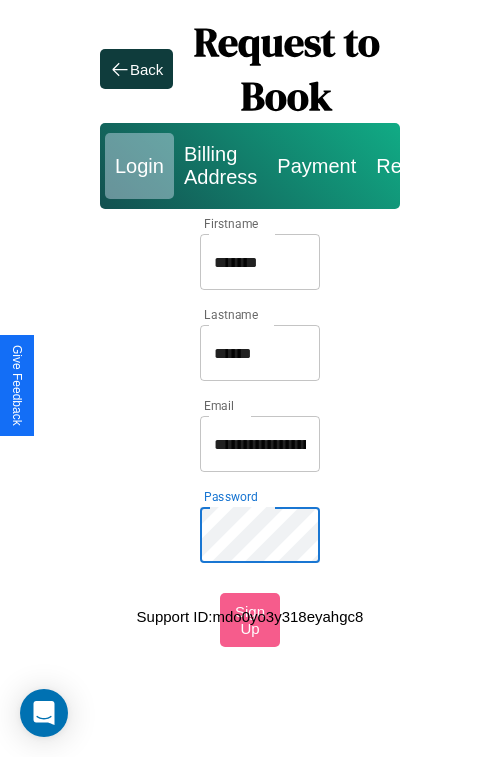 click on "*******" at bounding box center (260, 262) 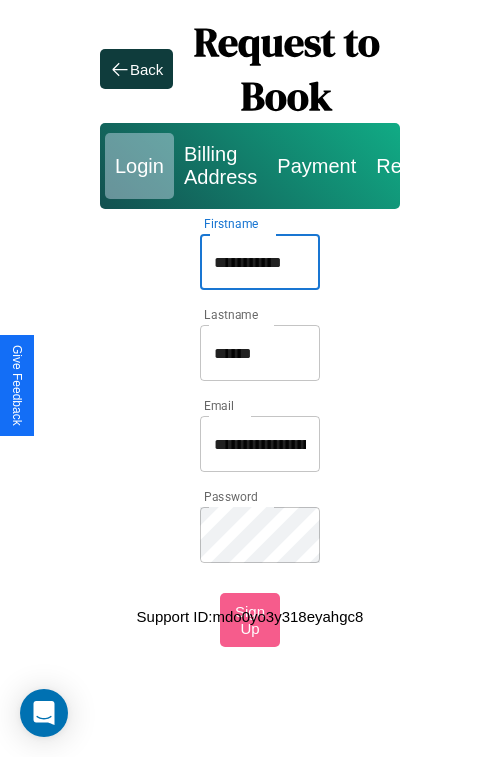 type on "**********" 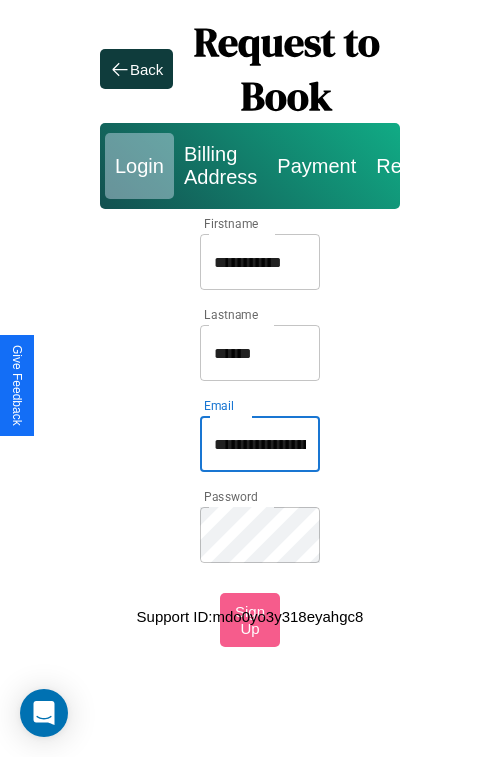 click on "**********" at bounding box center (260, 444) 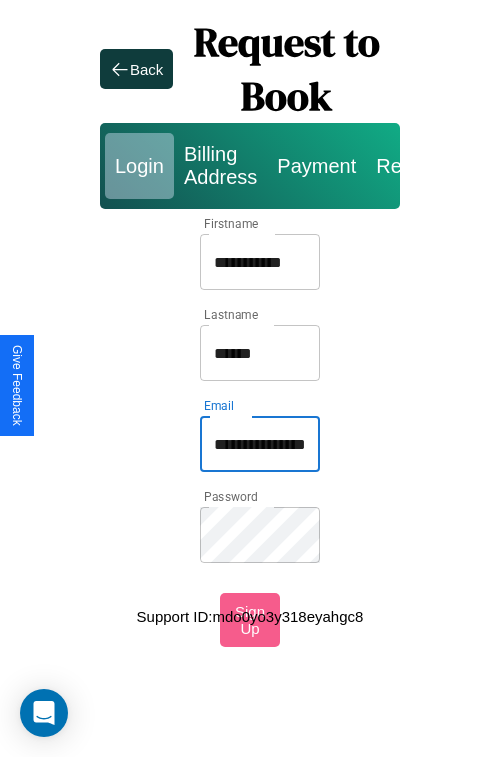 type on "**********" 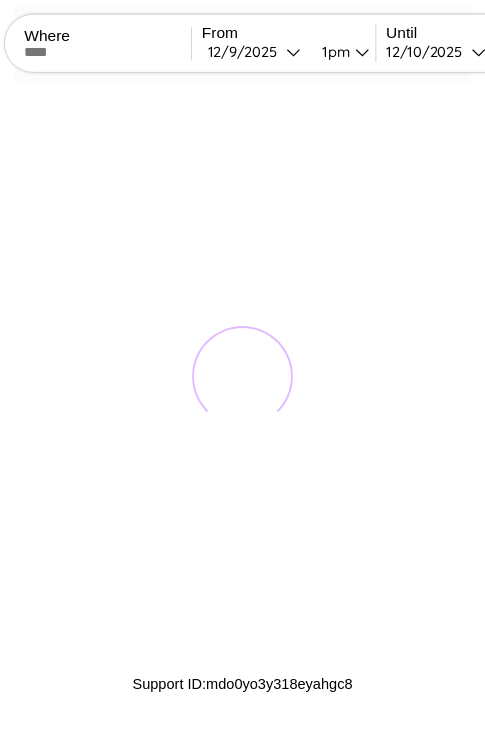 scroll, scrollTop: 0, scrollLeft: 0, axis: both 